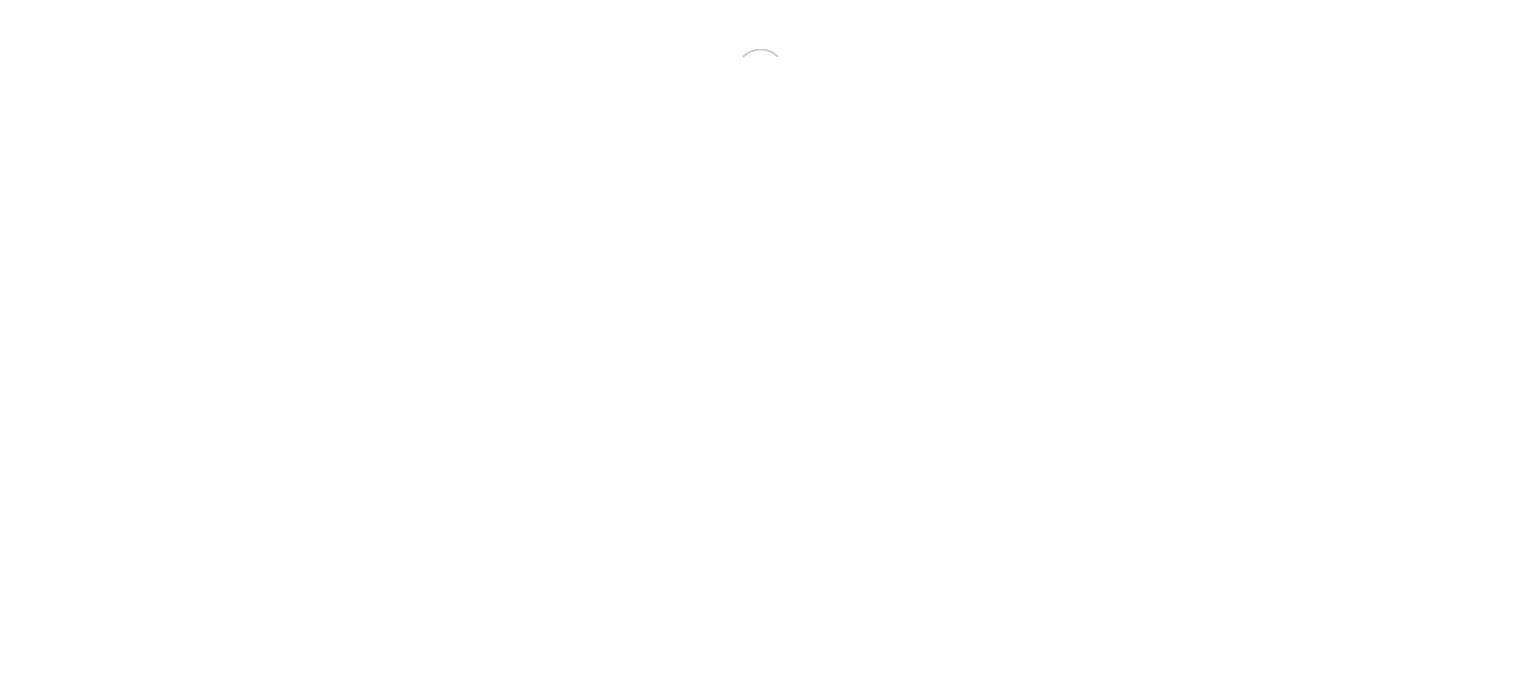scroll, scrollTop: 0, scrollLeft: 0, axis: both 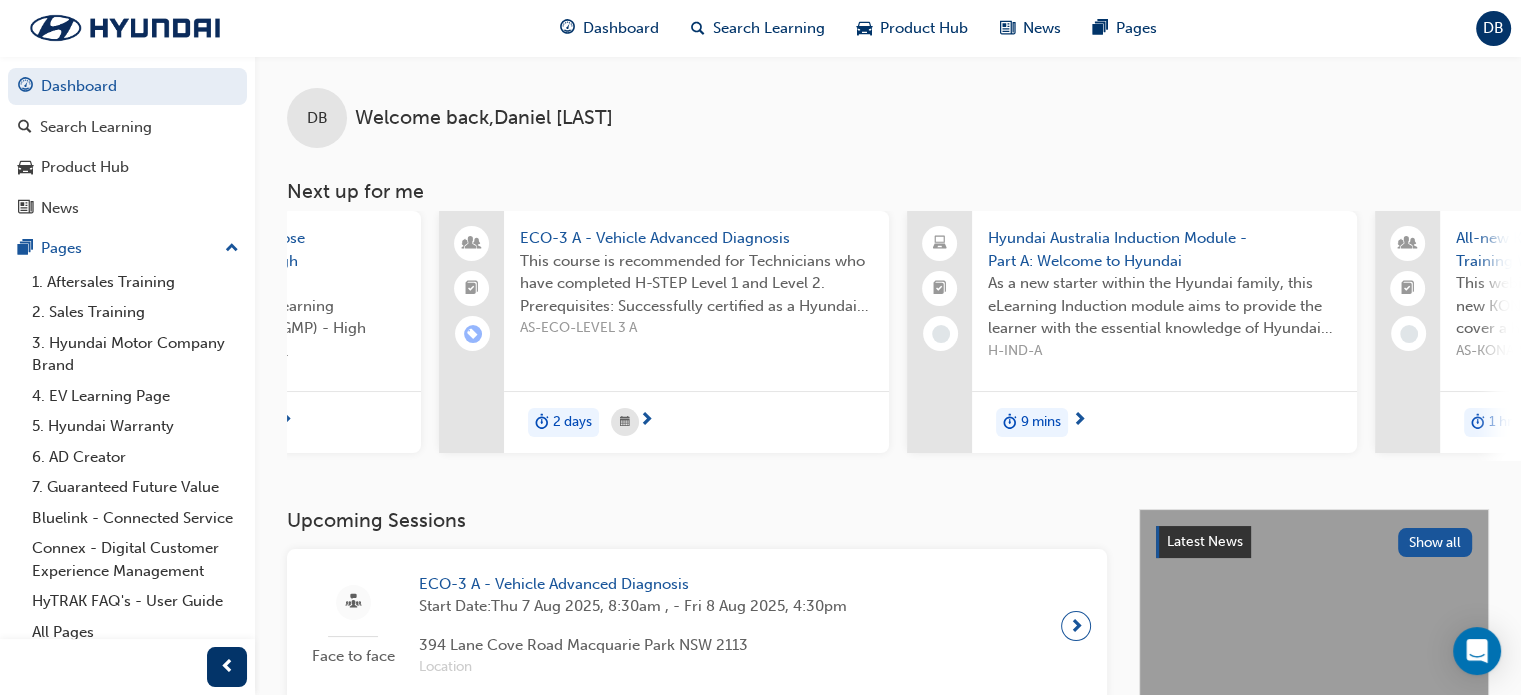 click on "This course is recommended for Technicians who have completed H-STEP Level 1 and Level 2.  Prerequisites: Successfully certified as a Hyundai EV Specialist Technician and completed Electrical Diagnosis. This Advanced Diagnostic training course for Eco Vehicles aims to provide in-depth technical and diagnostic information for related Eco Vehicle systems and functions on Hyundai Eco Vehicles. Four Day Course delivered as Part A Two-Day Module and Part B Two-Day Module." at bounding box center (696, 284) 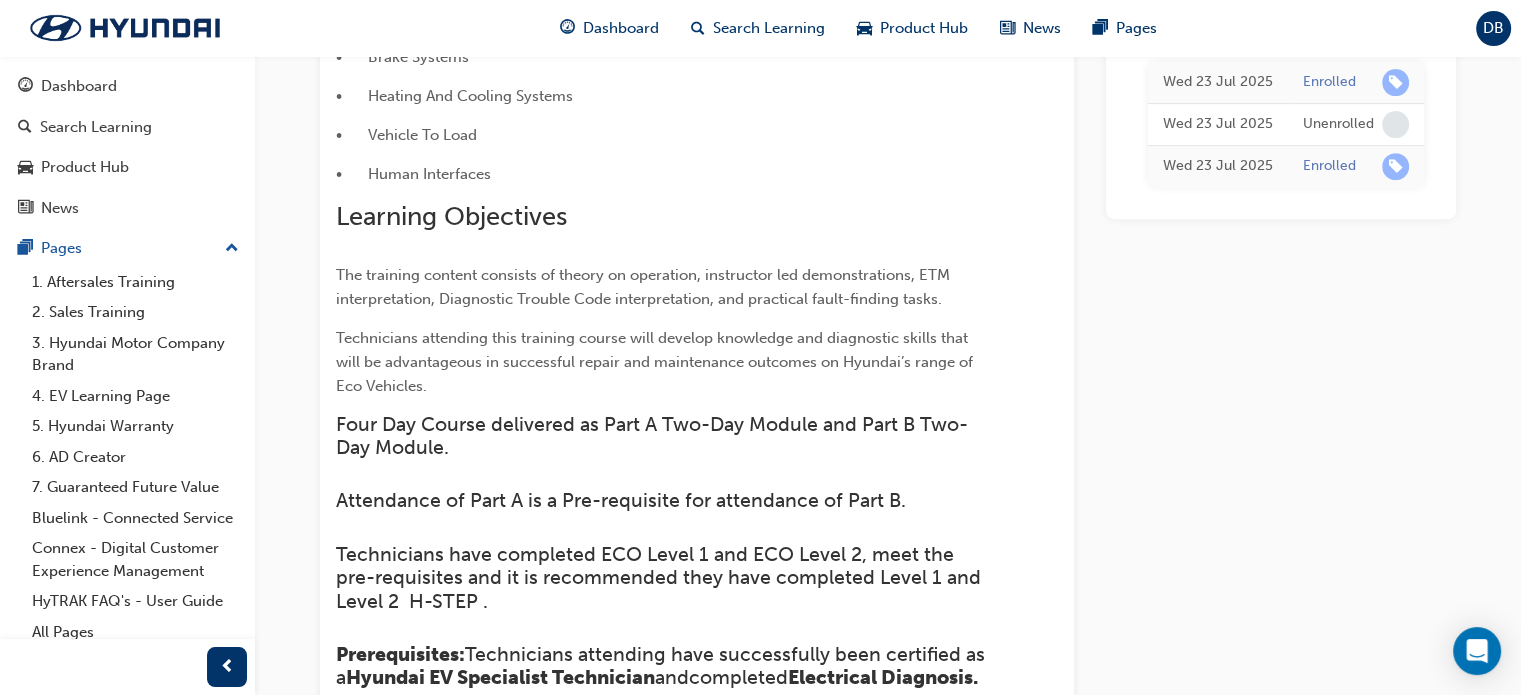 scroll, scrollTop: 0, scrollLeft: 0, axis: both 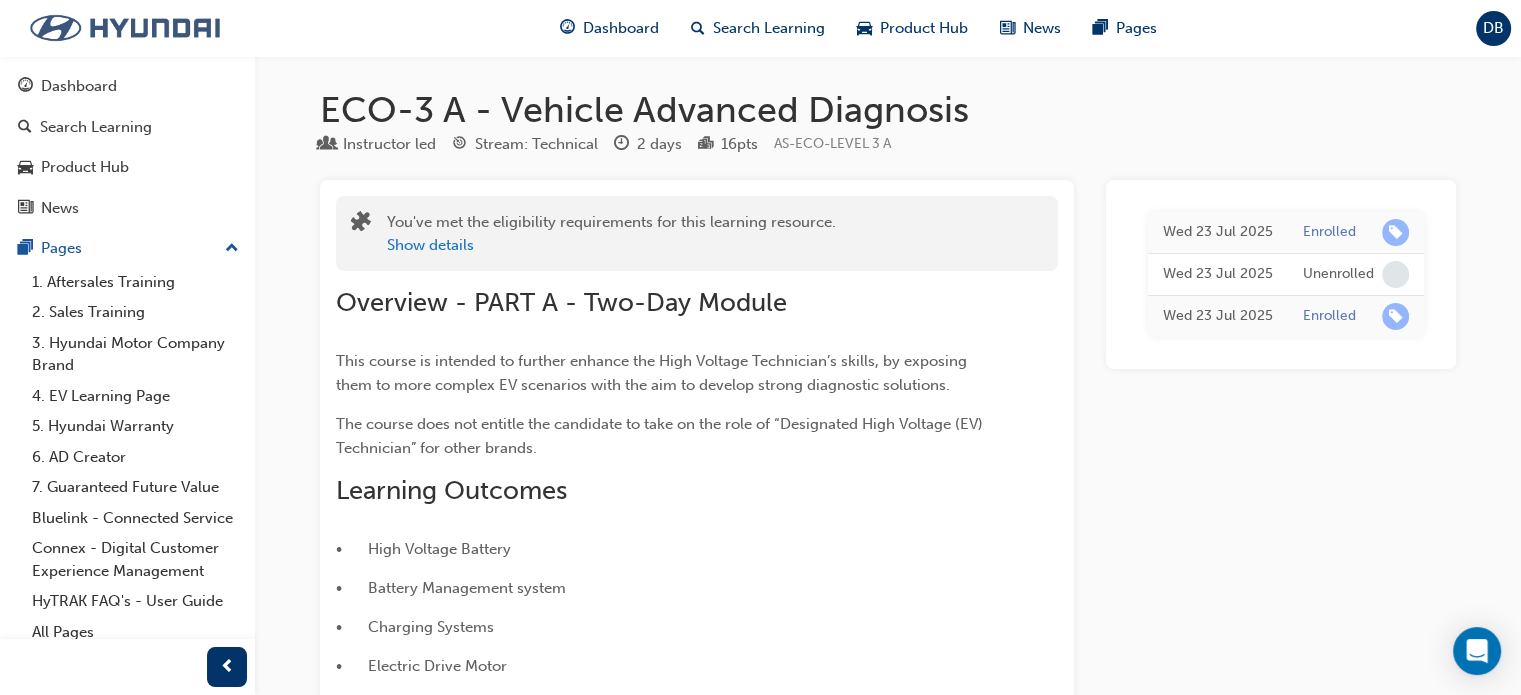 click at bounding box center (125, 28) 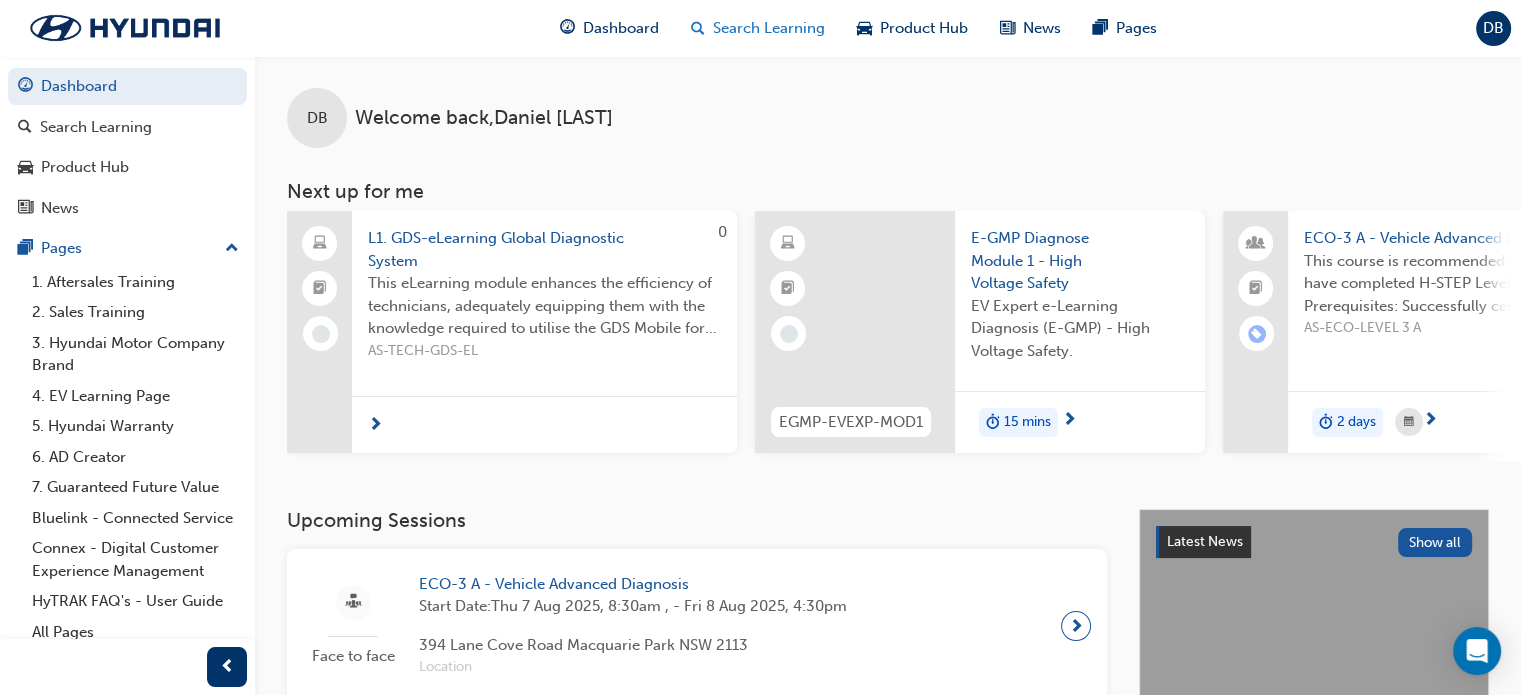 click on "Search Learning" at bounding box center (769, 28) 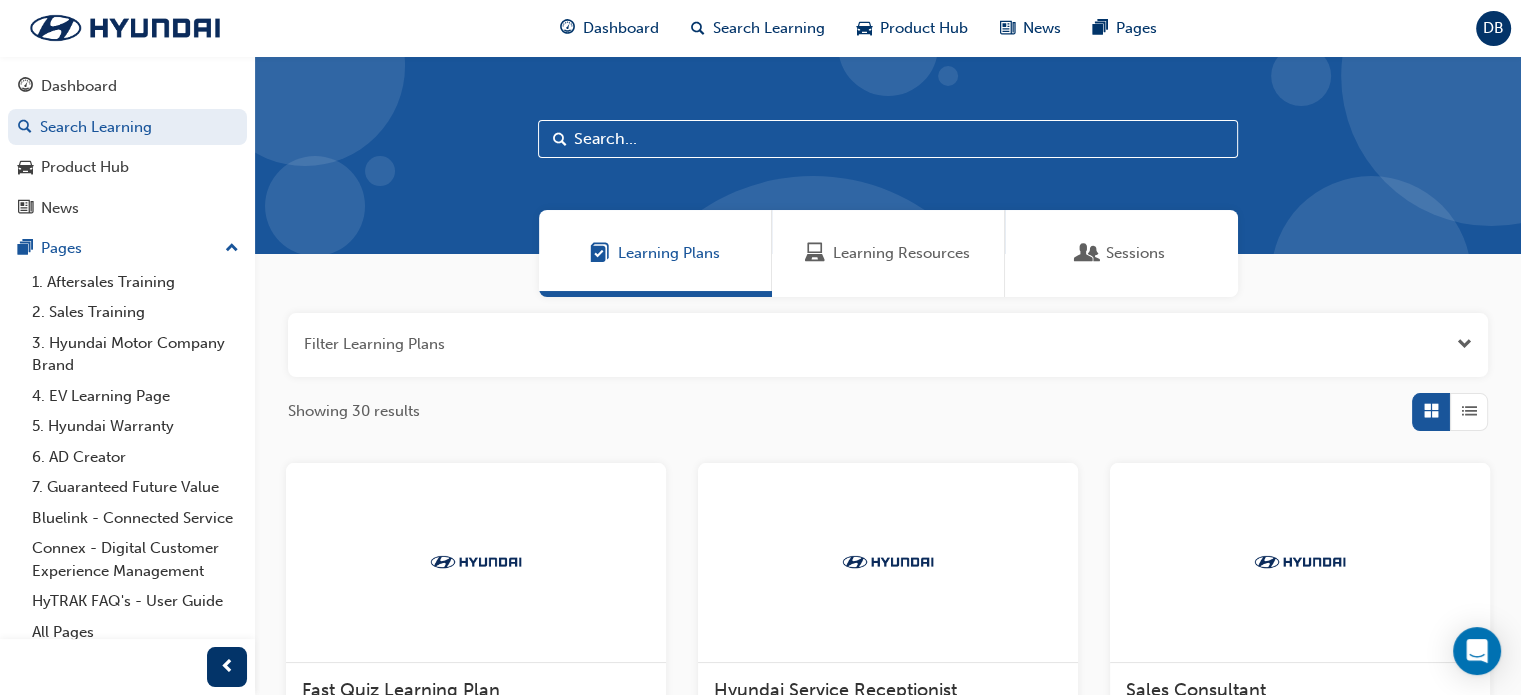 click on "Sessions" at bounding box center (1135, 253) 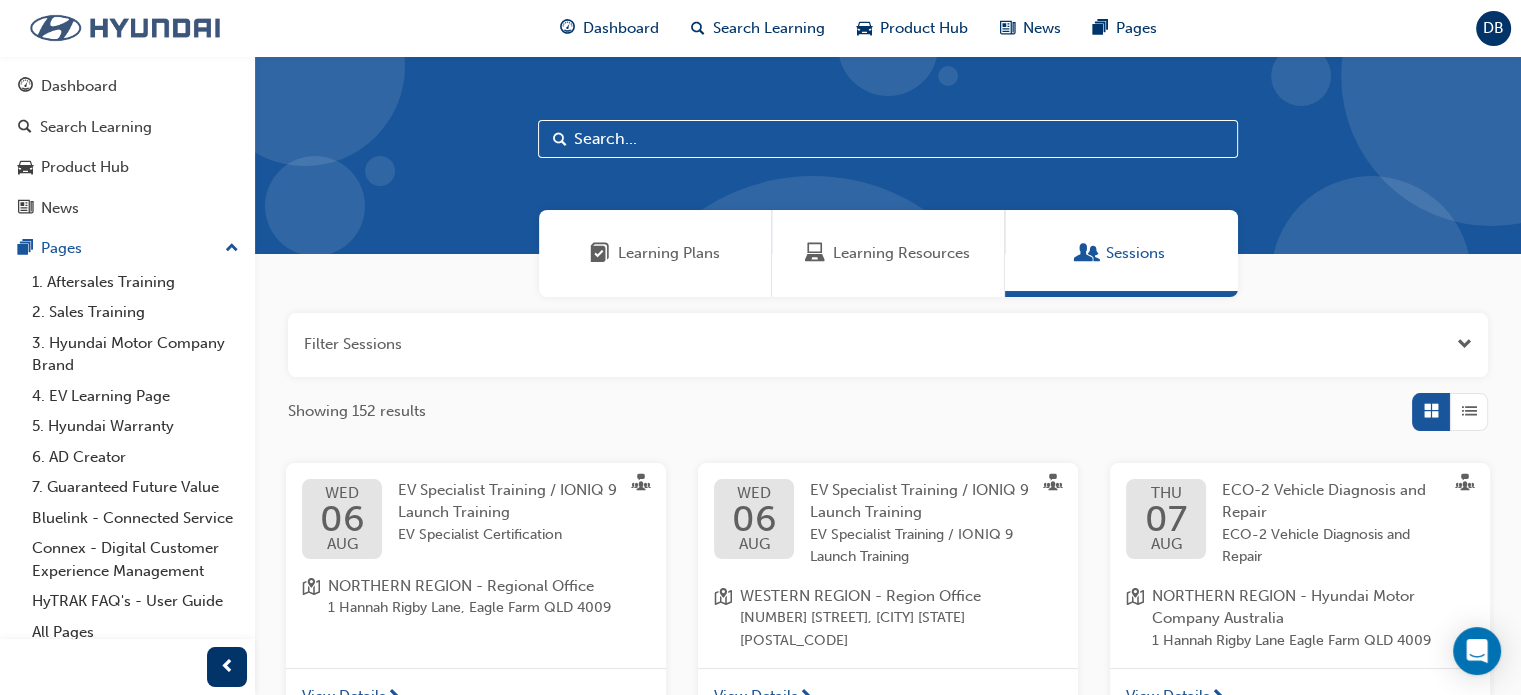 click at bounding box center (125, 28) 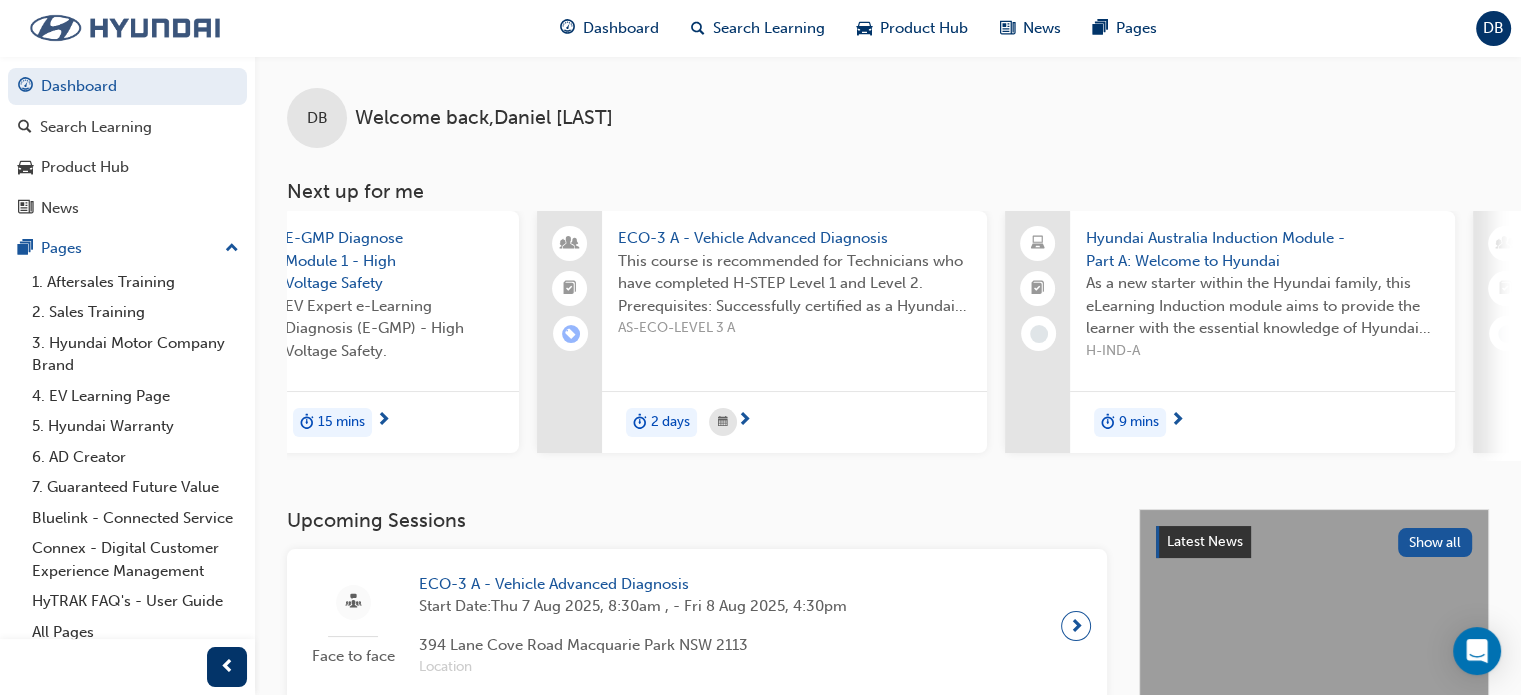 scroll, scrollTop: 0, scrollLeft: 545, axis: horizontal 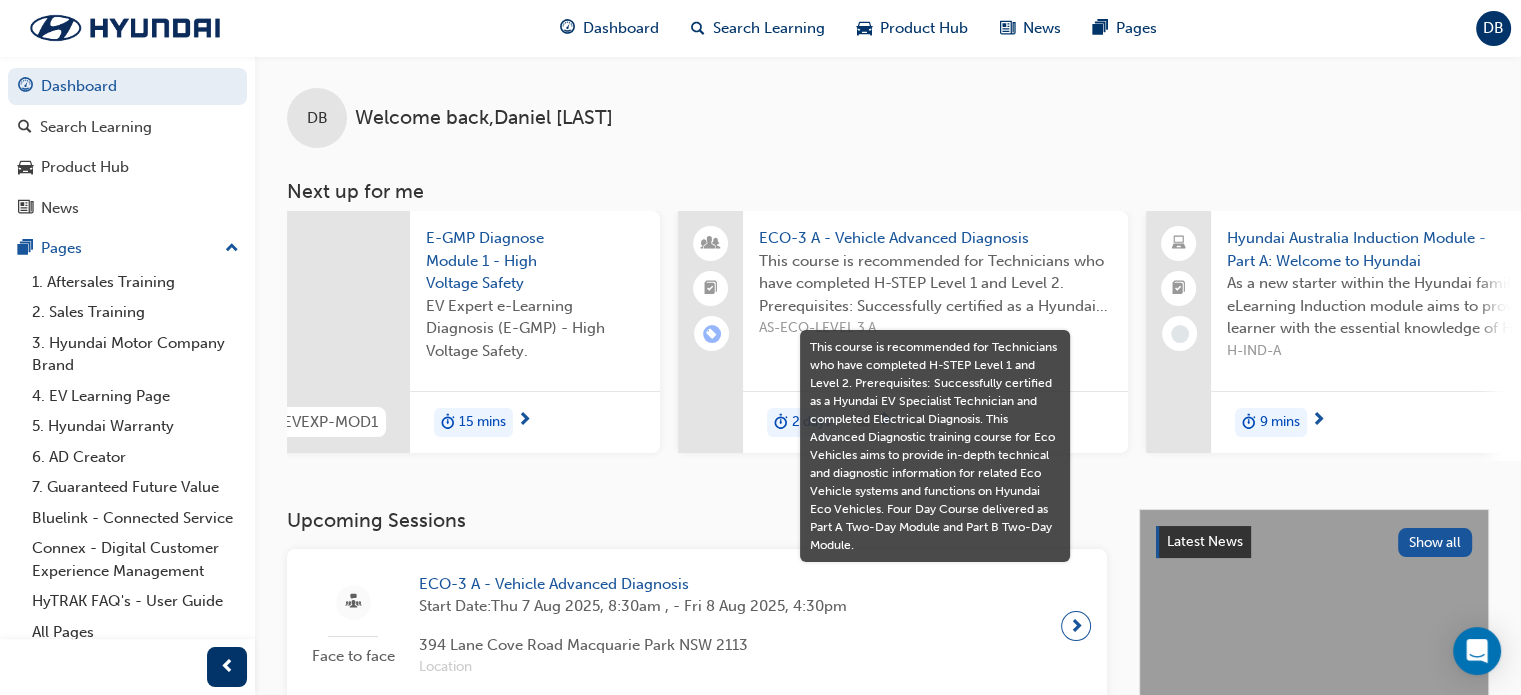 click on "This course is recommended for Technicians who have completed H-STEP Level 1 and Level 2.  Prerequisites: Successfully certified as a Hyundai EV Specialist Technician and completed Electrical Diagnosis. This Advanced Diagnostic training course for Eco Vehicles aims to provide in-depth technical and diagnostic information for related Eco Vehicle systems and functions on Hyundai Eco Vehicles. Four Day Course delivered as Part A Two-Day Module and Part B Two-Day Module." at bounding box center [935, 284] 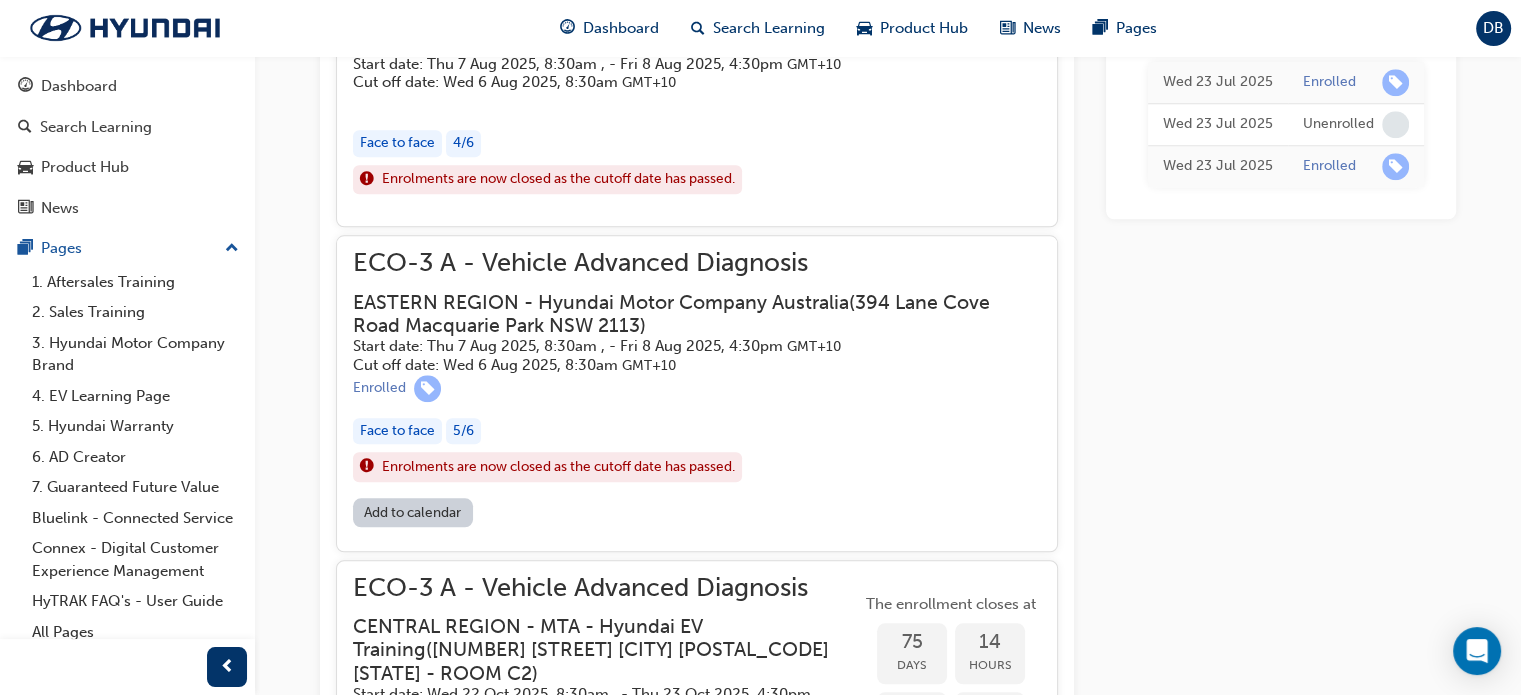 scroll, scrollTop: 1977, scrollLeft: 0, axis: vertical 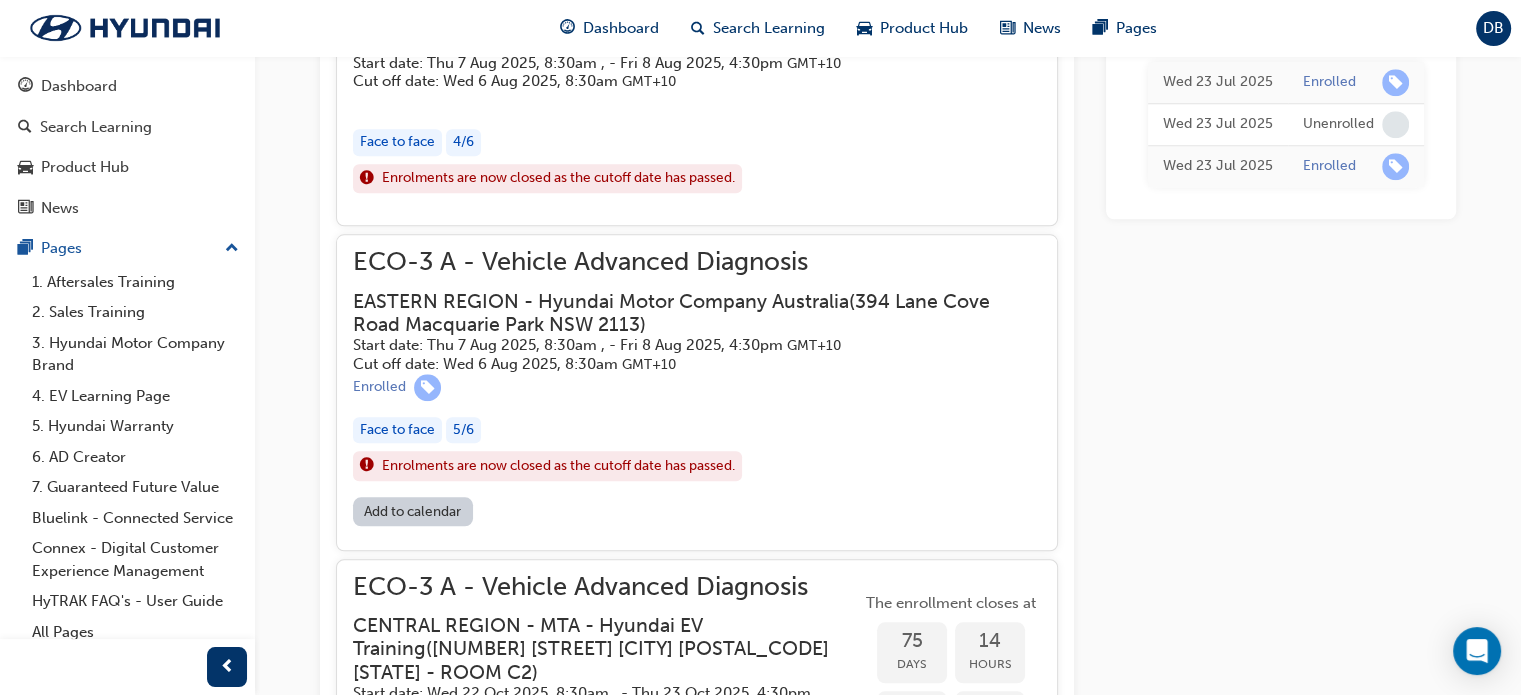 click on "Start date:   [DATE], [TIME] , - [DATE], [TIME]   [TIMEZONE]" at bounding box center (681, 345) 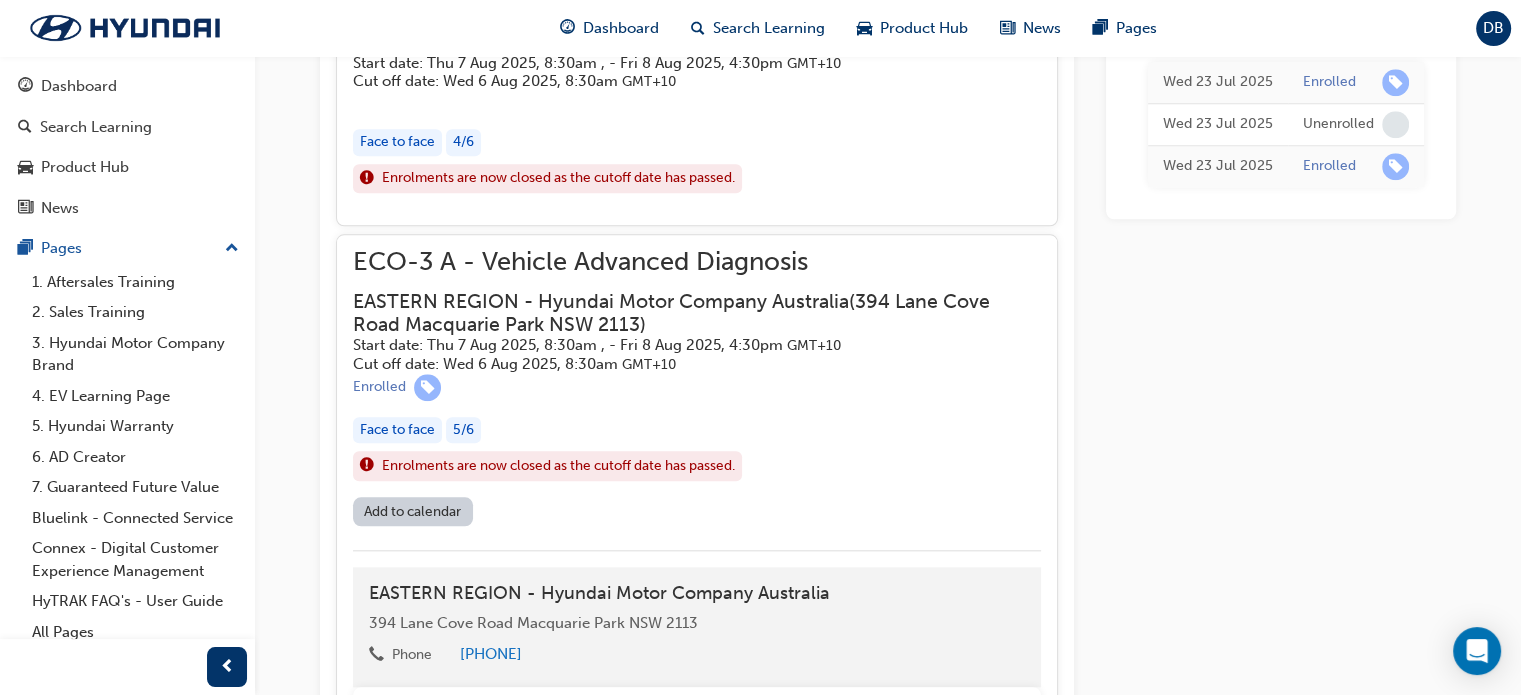 click on "Start date:   [DATE], [TIME] , - [DATE], [TIME]   [TIMEZONE]" at bounding box center (681, 345) 